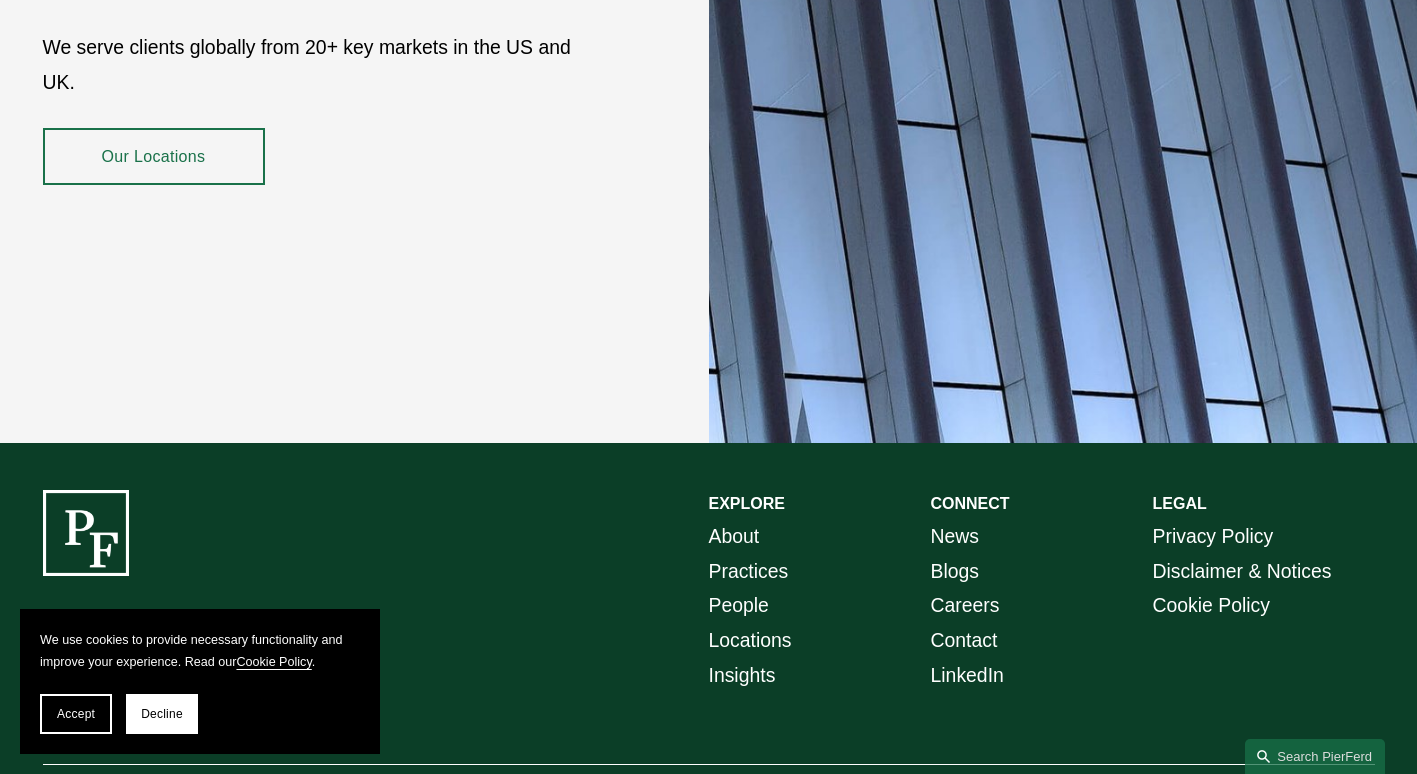 scroll, scrollTop: 3535, scrollLeft: 0, axis: vertical 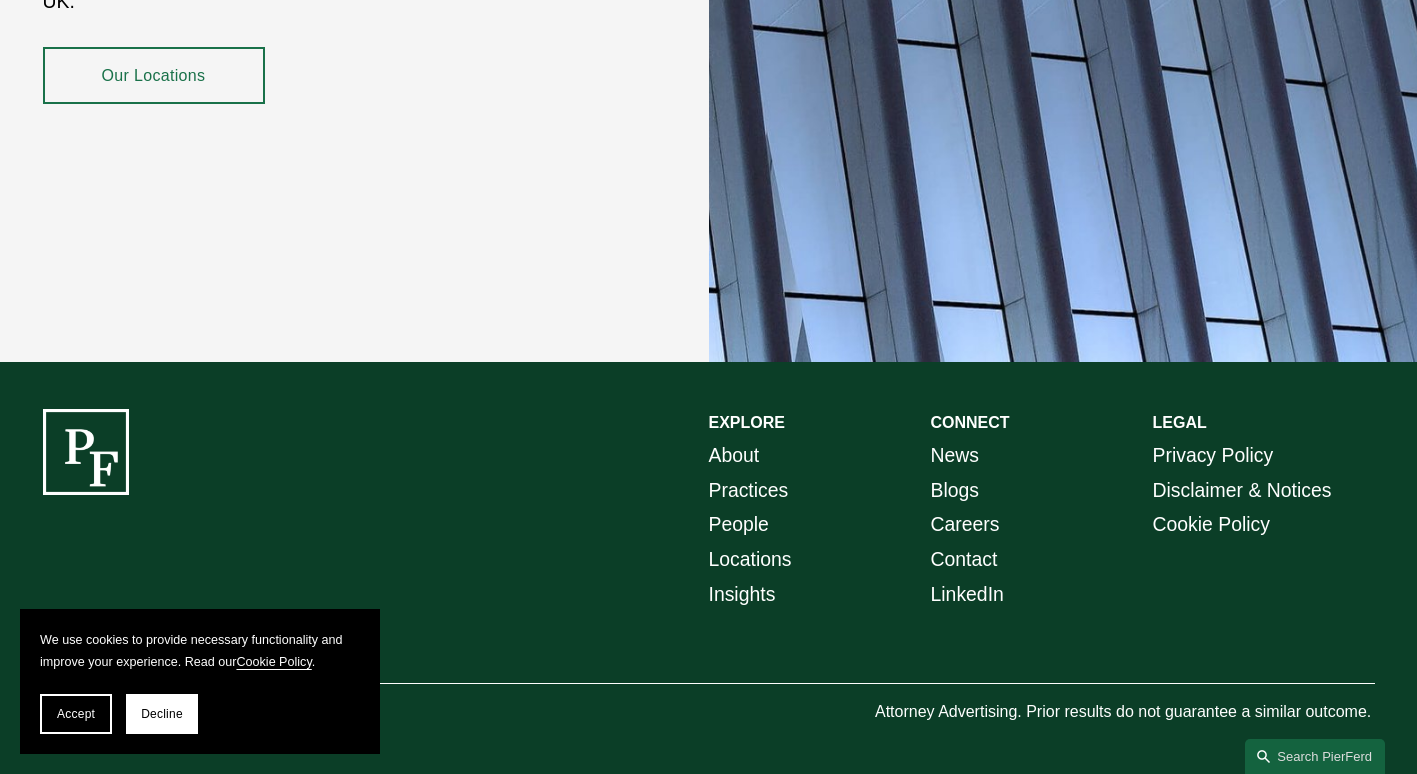 click on "Locations" at bounding box center (750, 559) 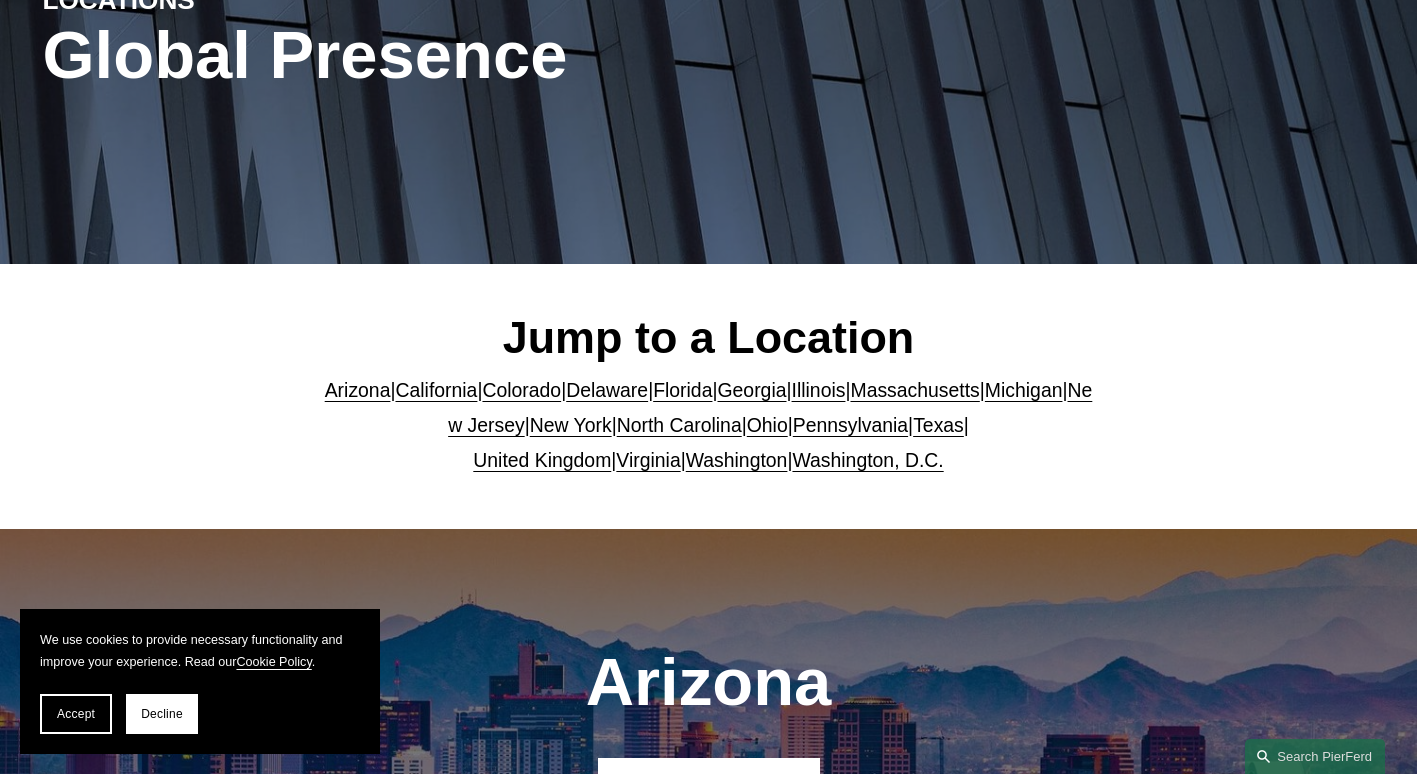 scroll, scrollTop: 320, scrollLeft: 0, axis: vertical 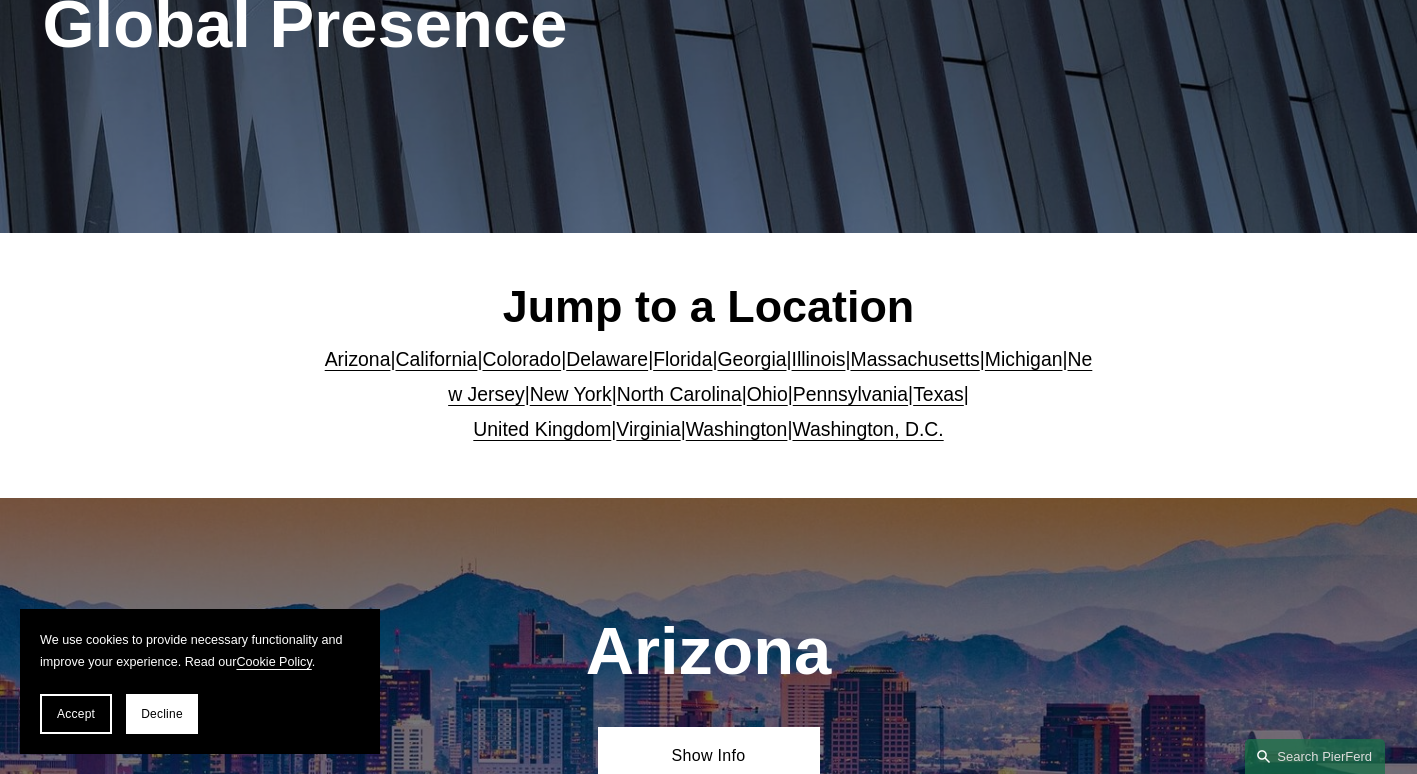 click on "Florida" at bounding box center (682, 359) 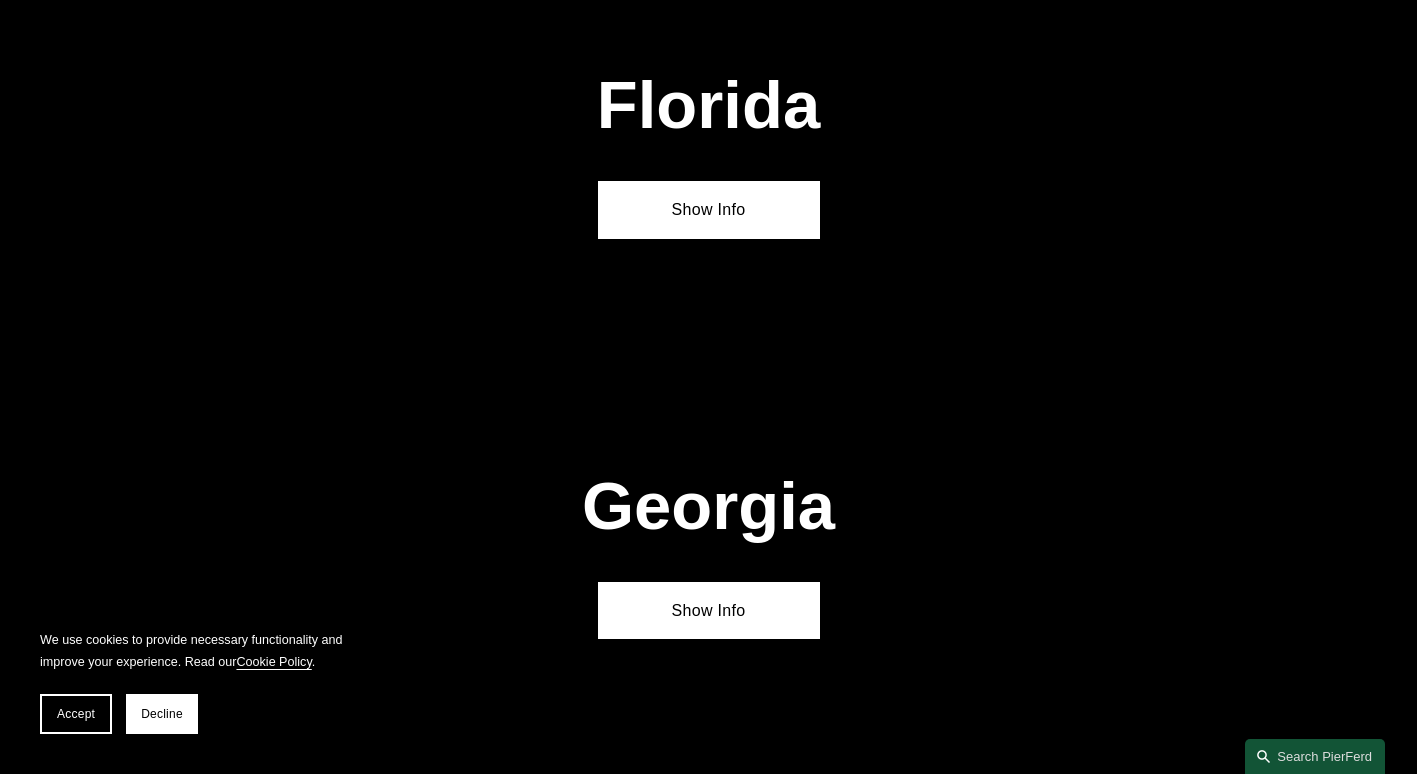 scroll, scrollTop: 2470, scrollLeft: 0, axis: vertical 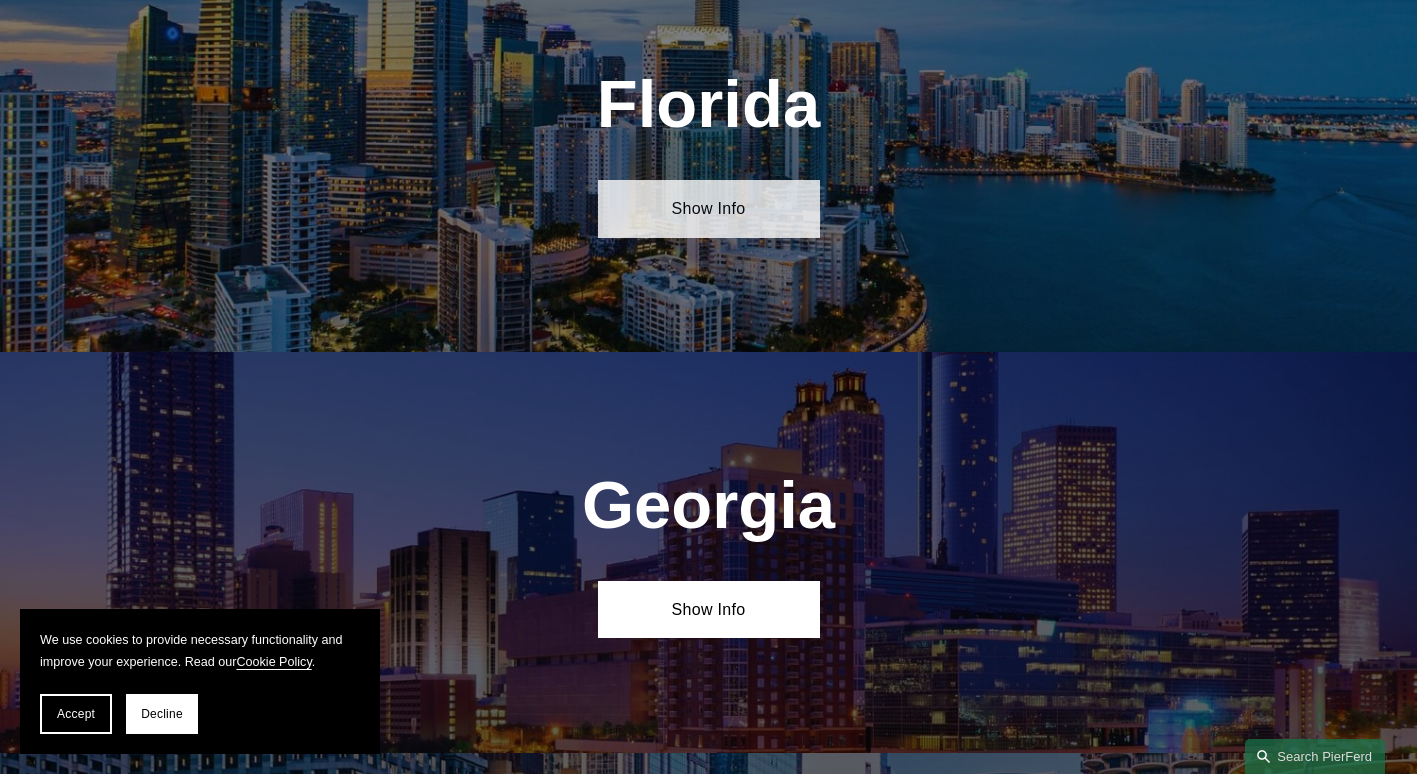 click on "Show Info" at bounding box center (709, 208) 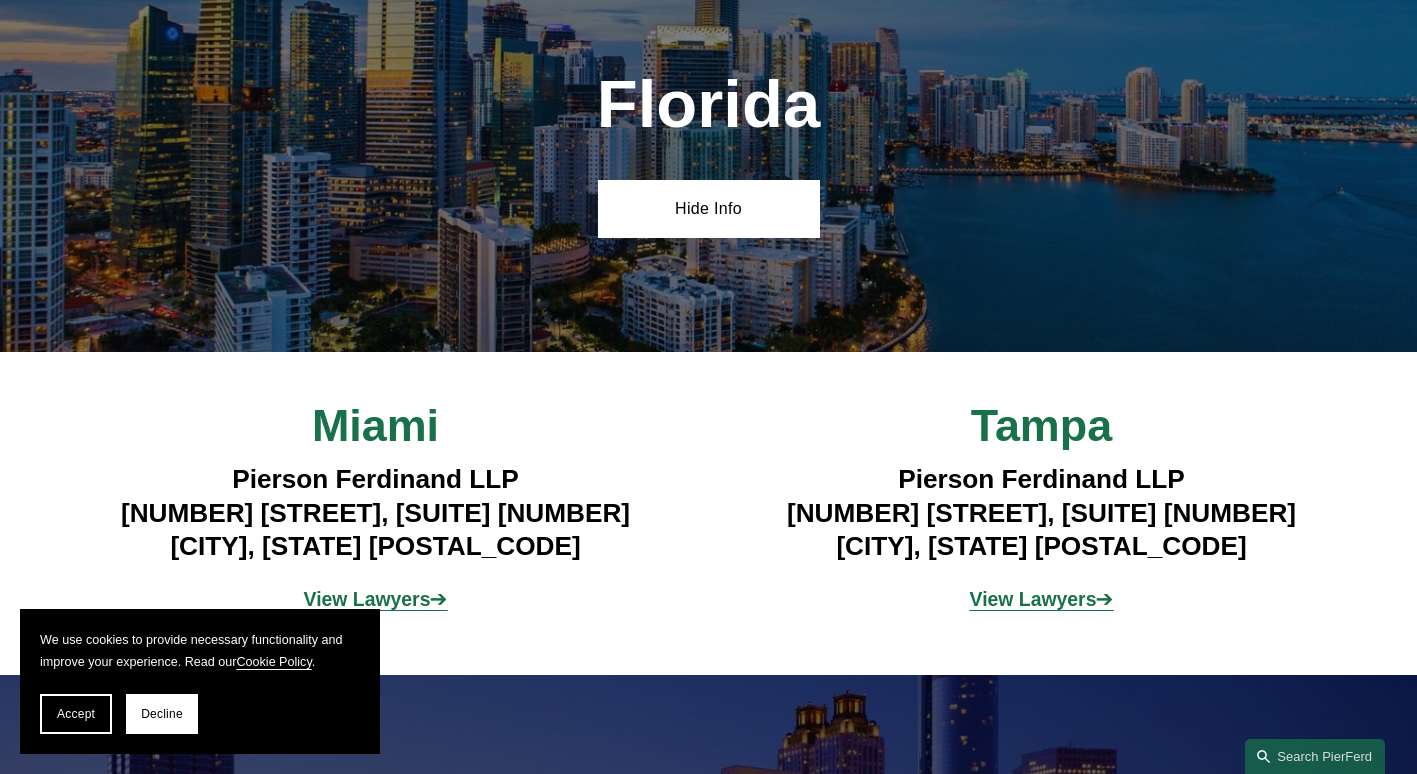 click on "Miami
Pierson Ferdinand LLP 333 SE 2nd Avenue, Suite 2000 Miami, FL 33131
View Lawyers  ➔
Tampa
Pierson Ferdinand LLP 4830 W. Kennedy Blvd, Suite 600 Tampa, FL 33609
View Lawyers  ➔" at bounding box center (708, 513) 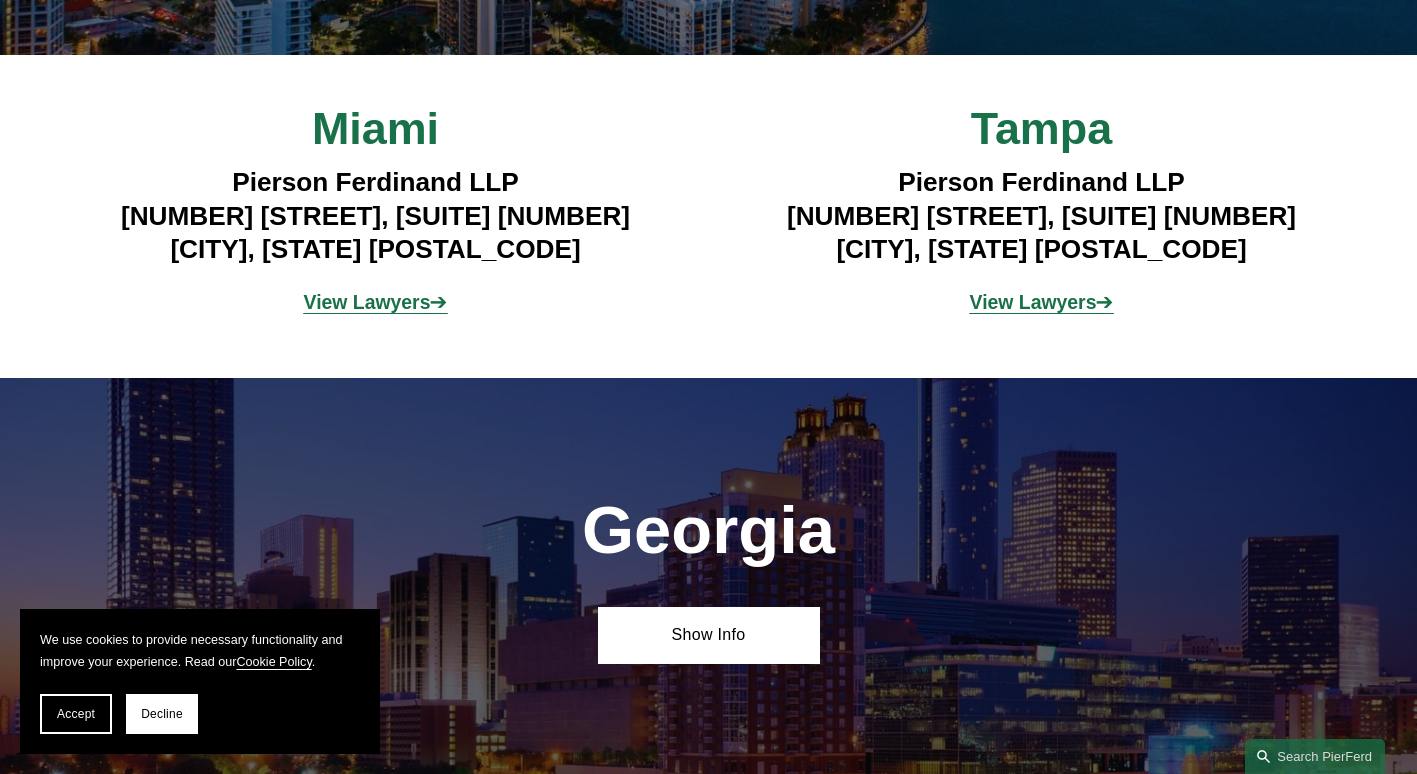 scroll, scrollTop: 2910, scrollLeft: 0, axis: vertical 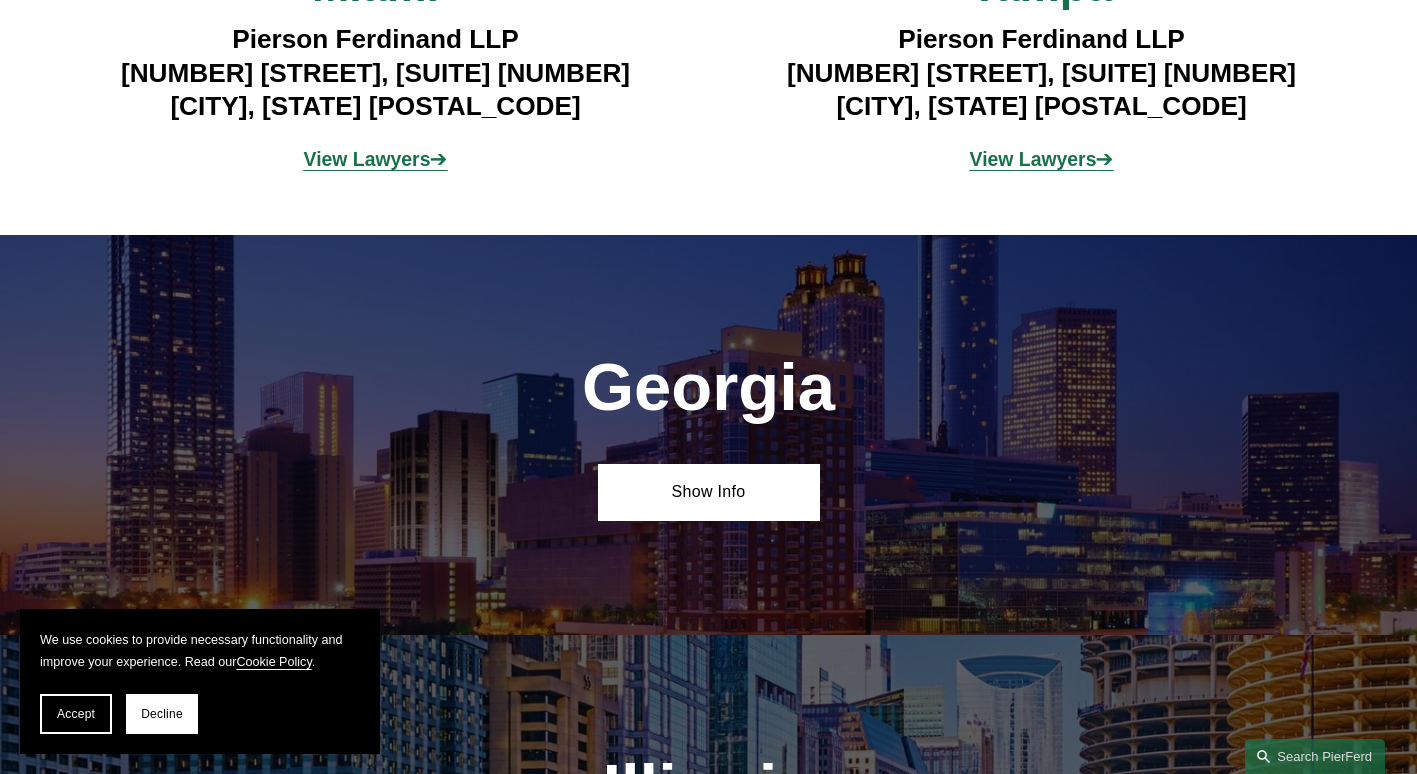 click on "View Lawyers  ➔" at bounding box center (376, 159) 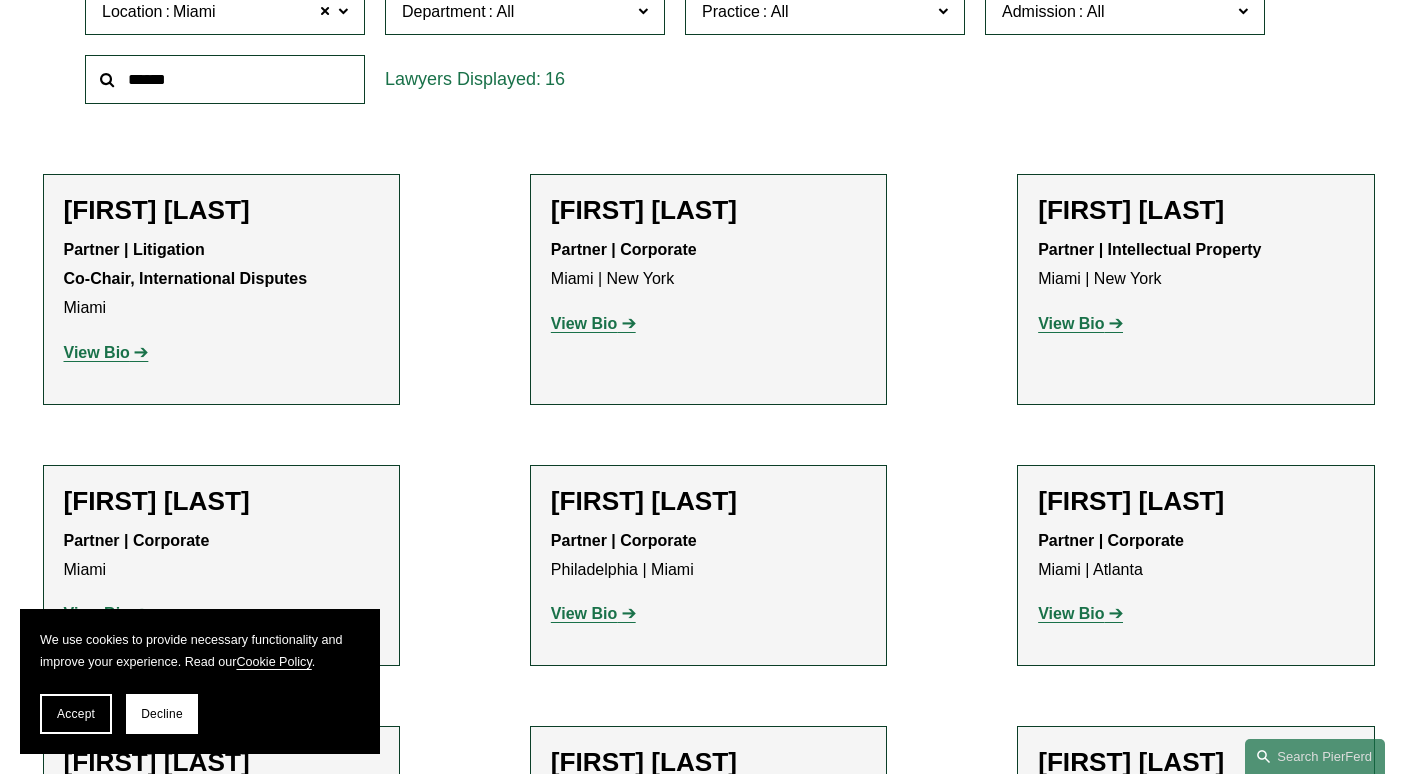 scroll, scrollTop: 680, scrollLeft: 0, axis: vertical 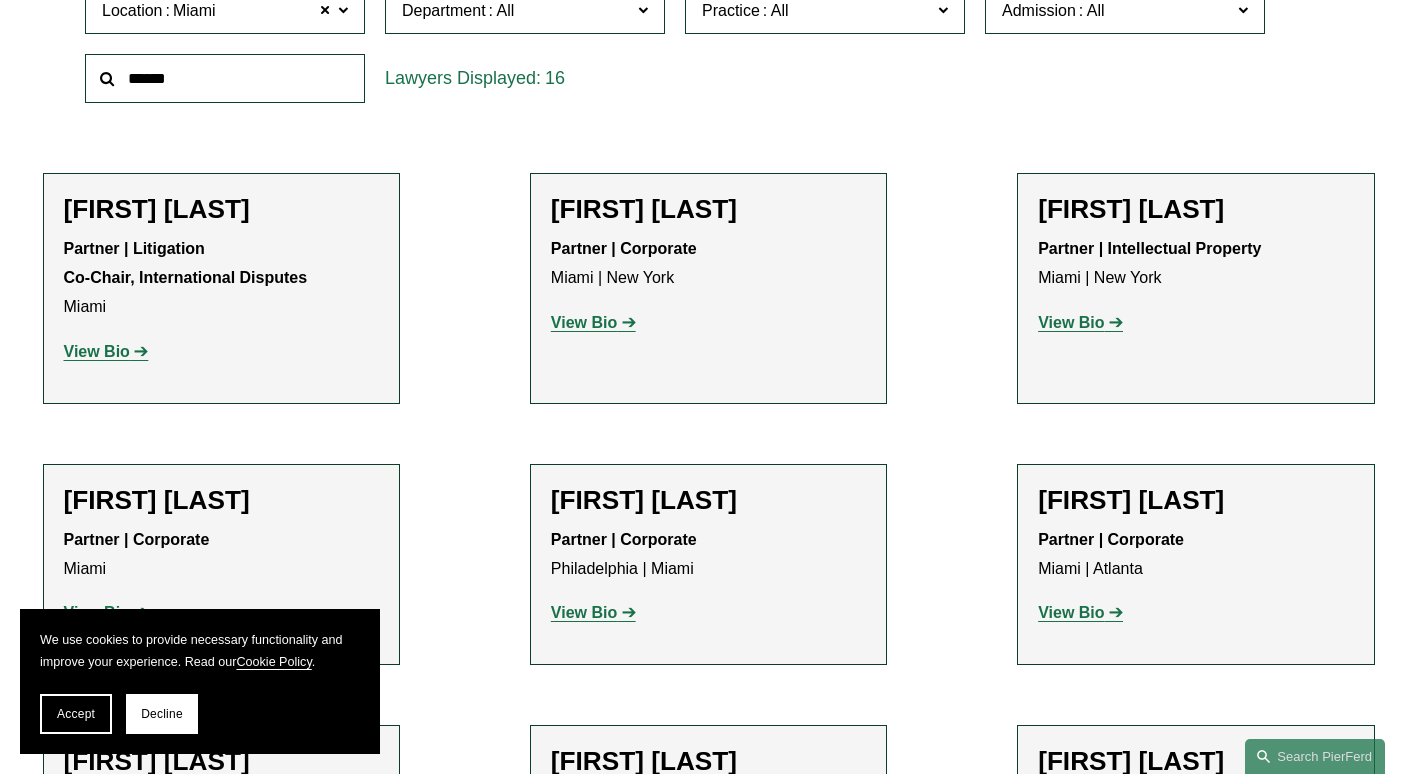 click on "View Bio" 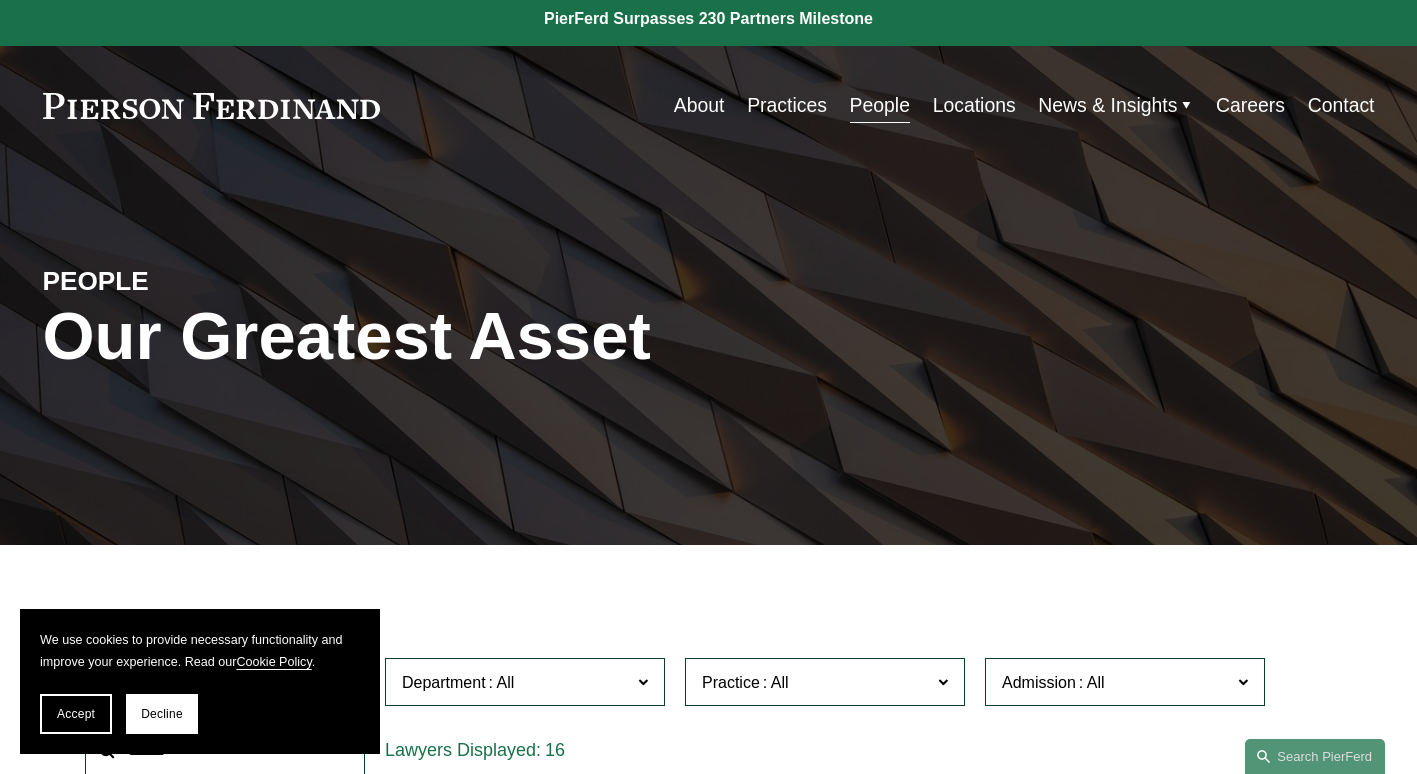scroll, scrollTop: 0, scrollLeft: 0, axis: both 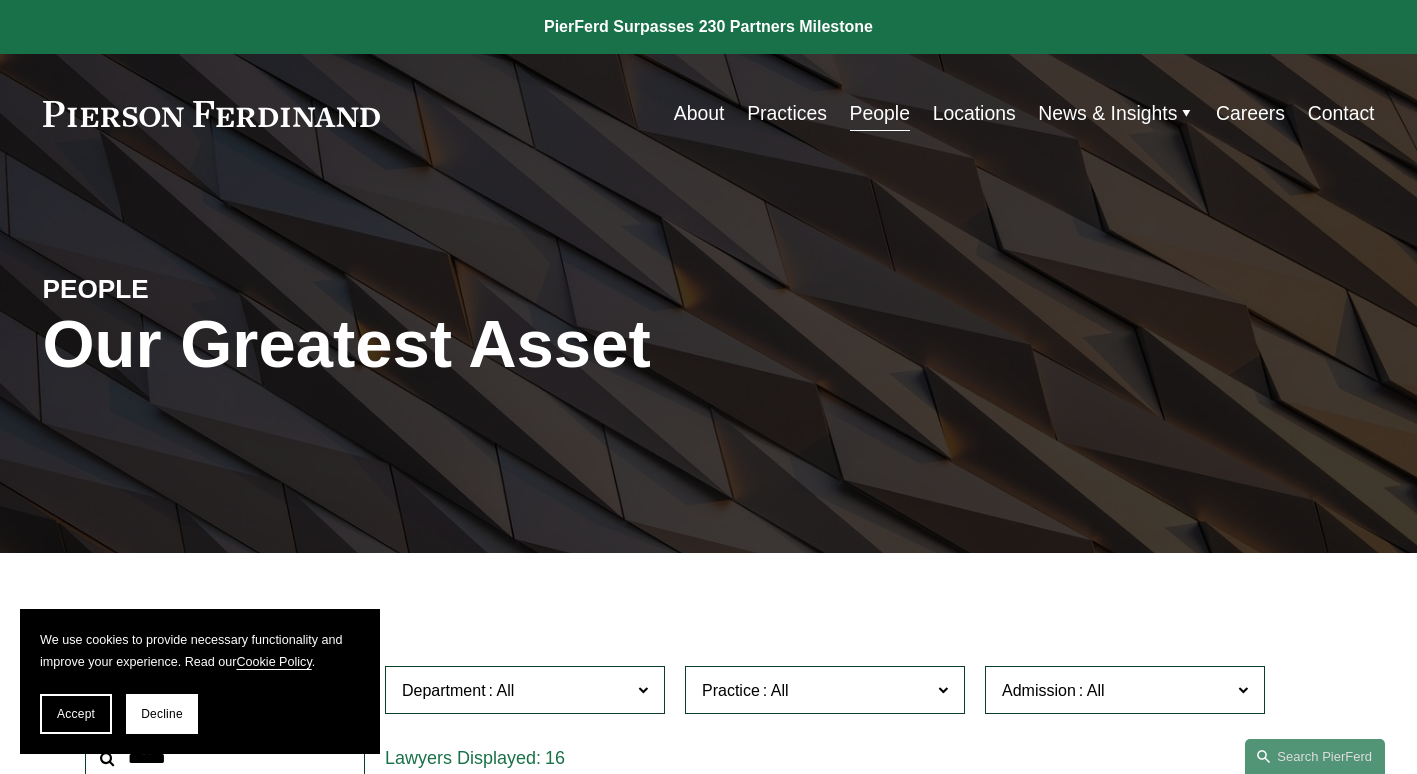 click on "Locations" at bounding box center (974, 113) 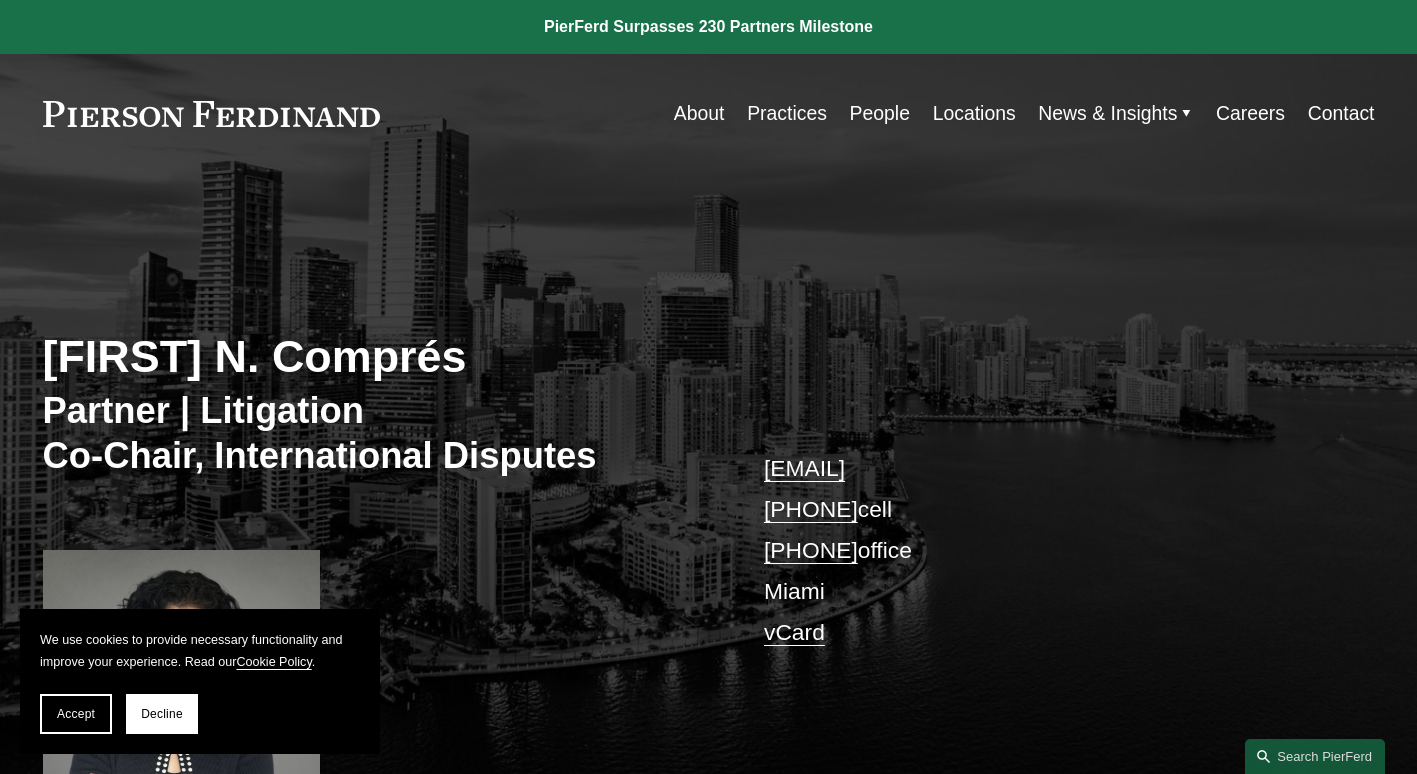 scroll, scrollTop: 0, scrollLeft: 0, axis: both 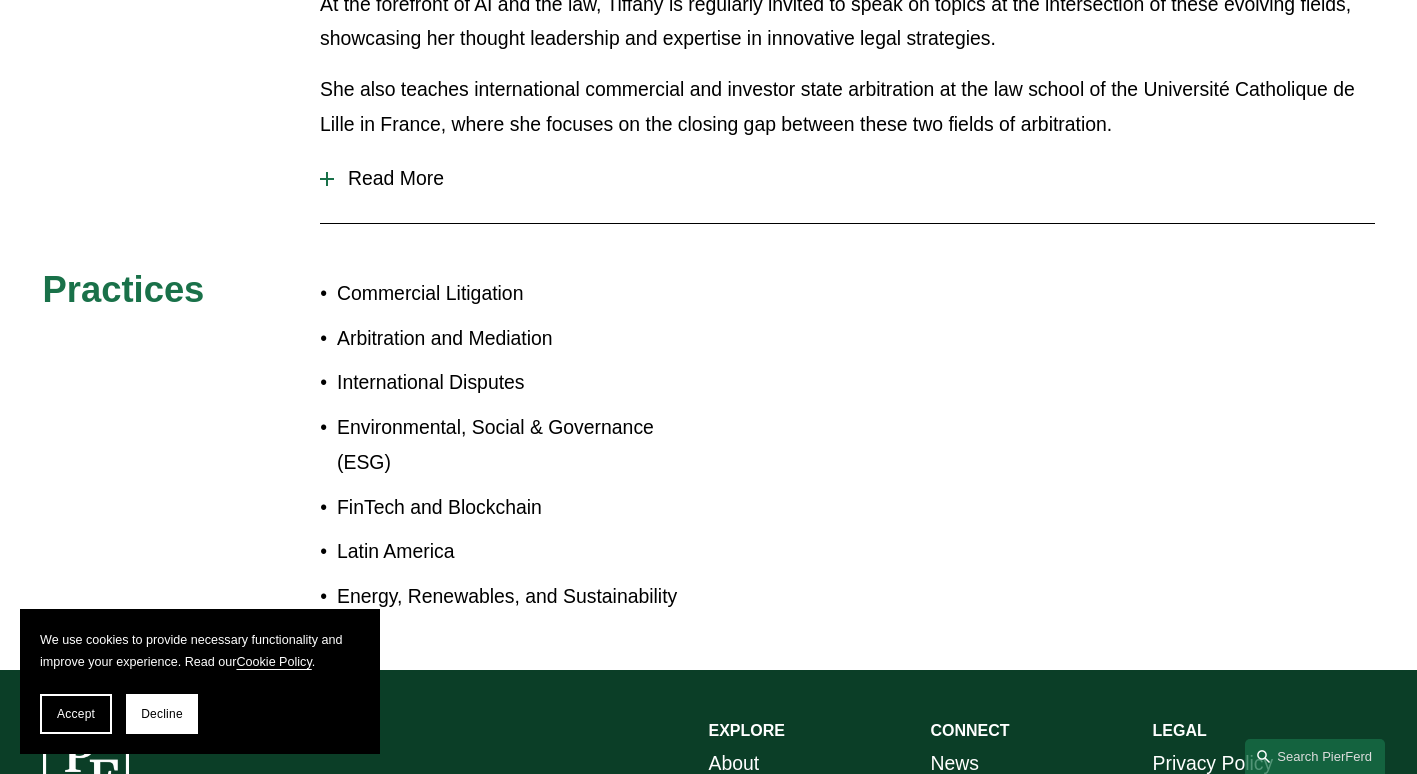 click on "Read More" at bounding box center [854, 178] 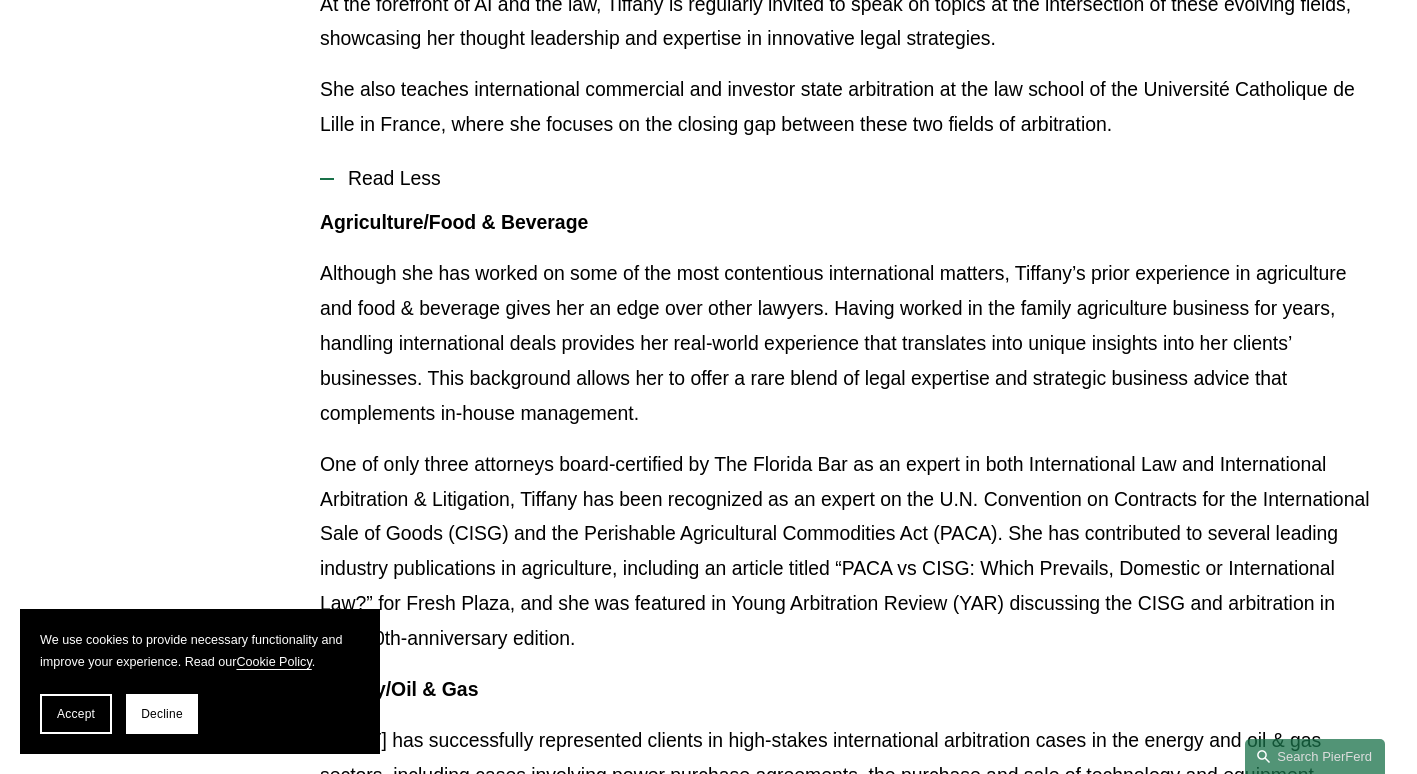 type 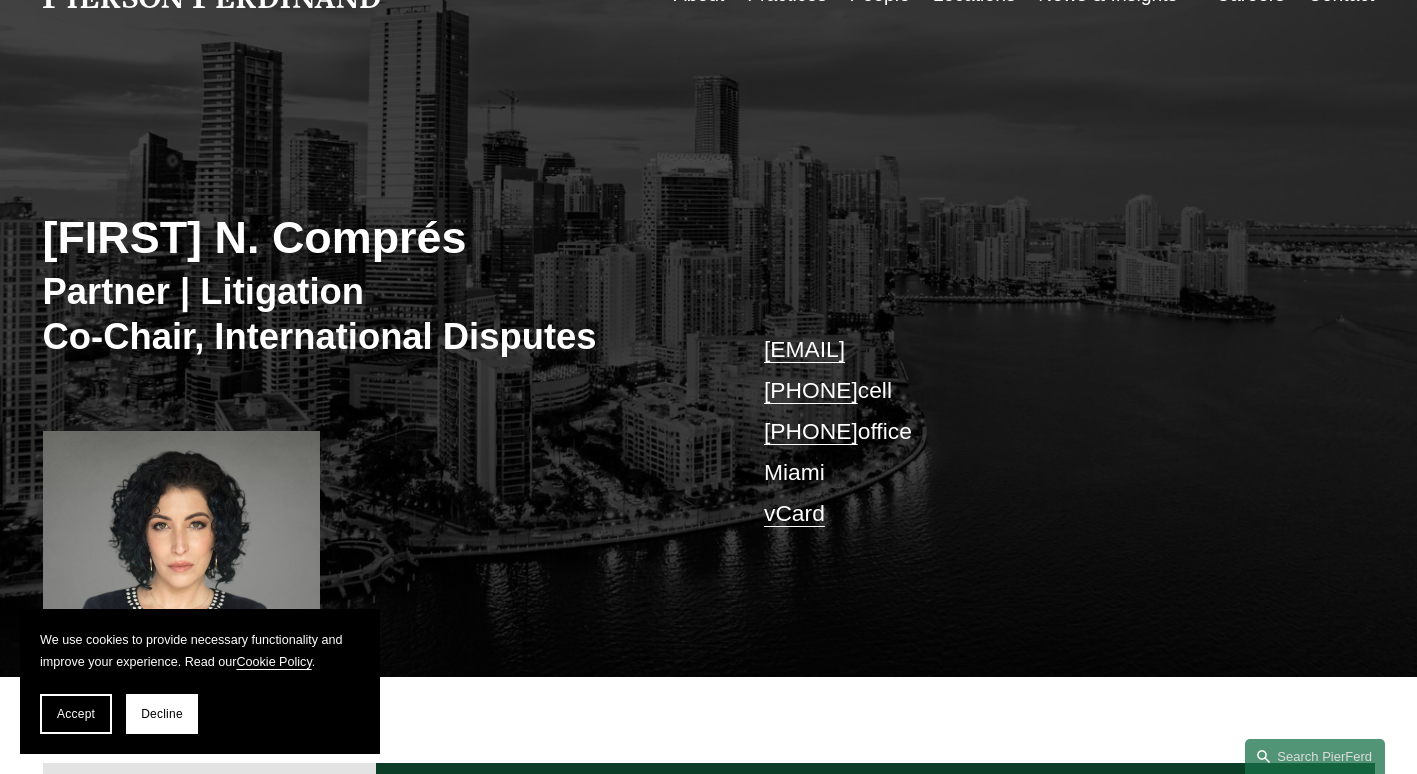 scroll, scrollTop: 159, scrollLeft: 0, axis: vertical 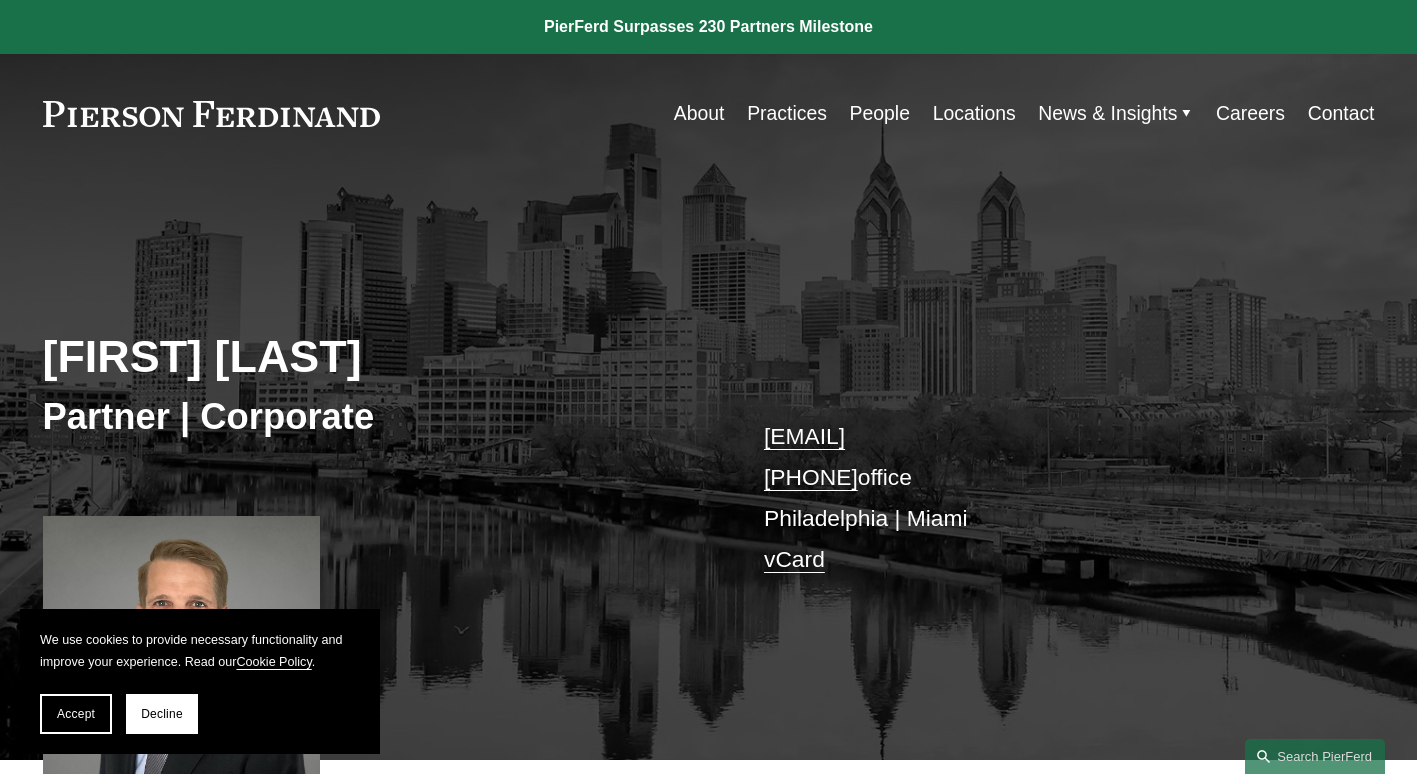 click on "Benjamin Hefflinger
Partner | Corporate
ben.hefflinger@pierferd.com +1.215.267.4771  office Philadelphia | Miami vCard" at bounding box center (708, 488) 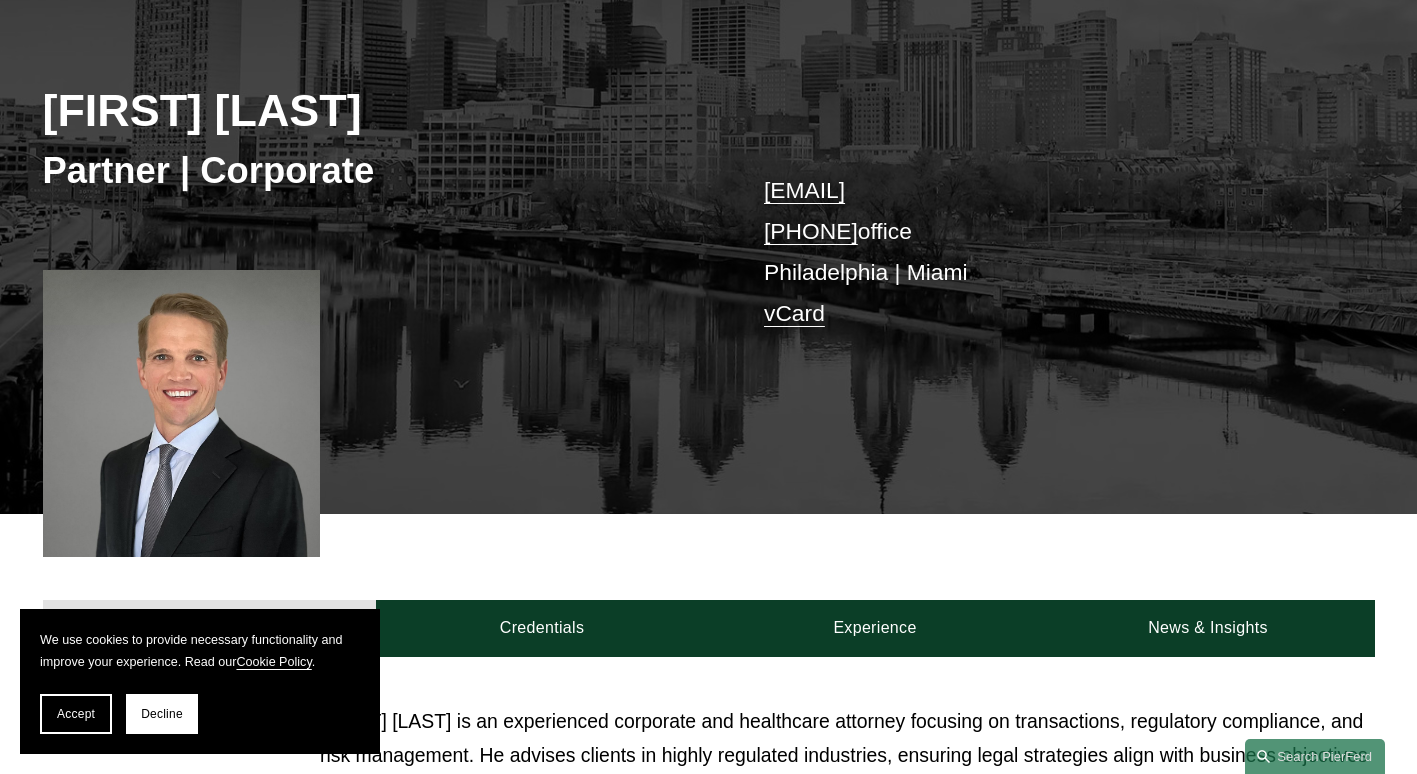 scroll, scrollTop: 240, scrollLeft: 0, axis: vertical 